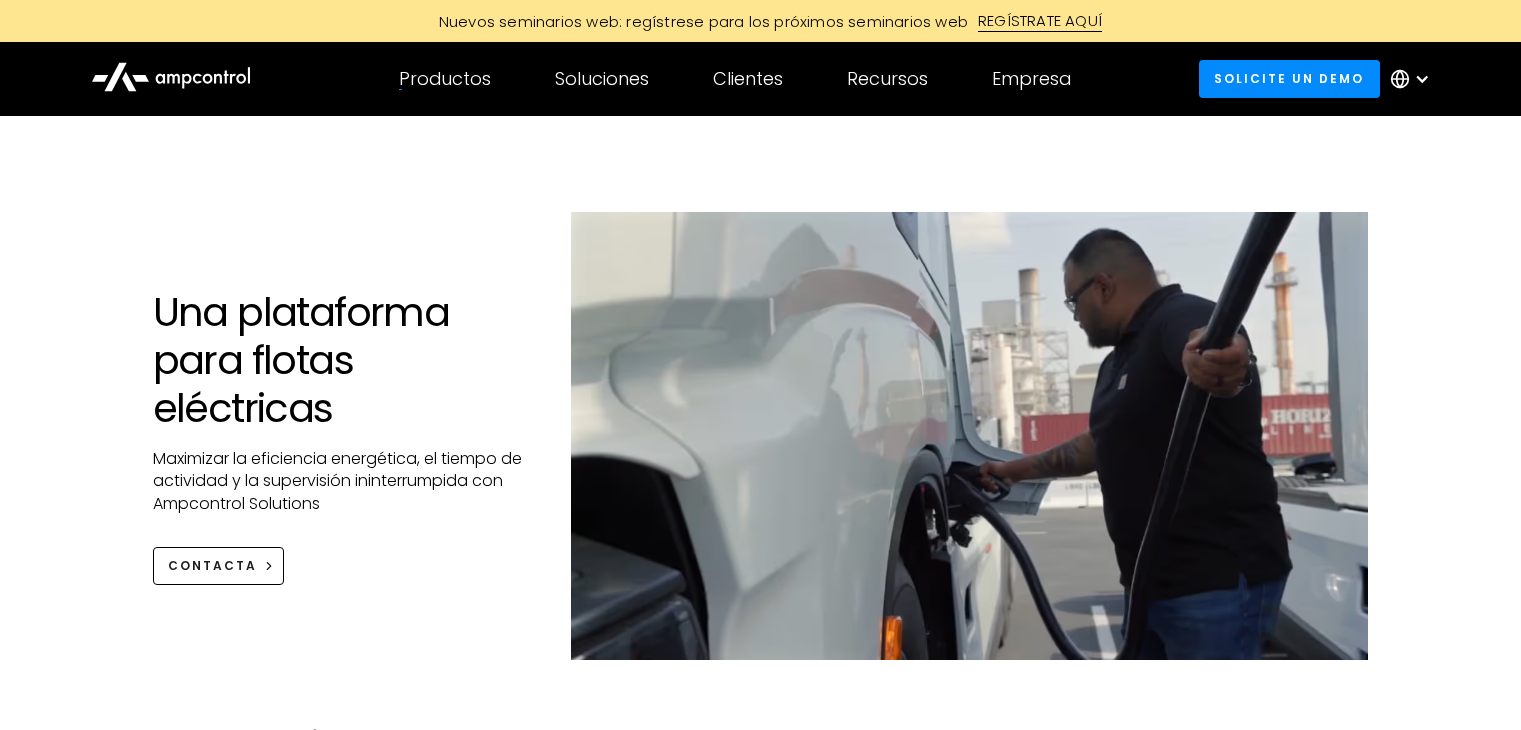 scroll, scrollTop: 0, scrollLeft: 0, axis: both 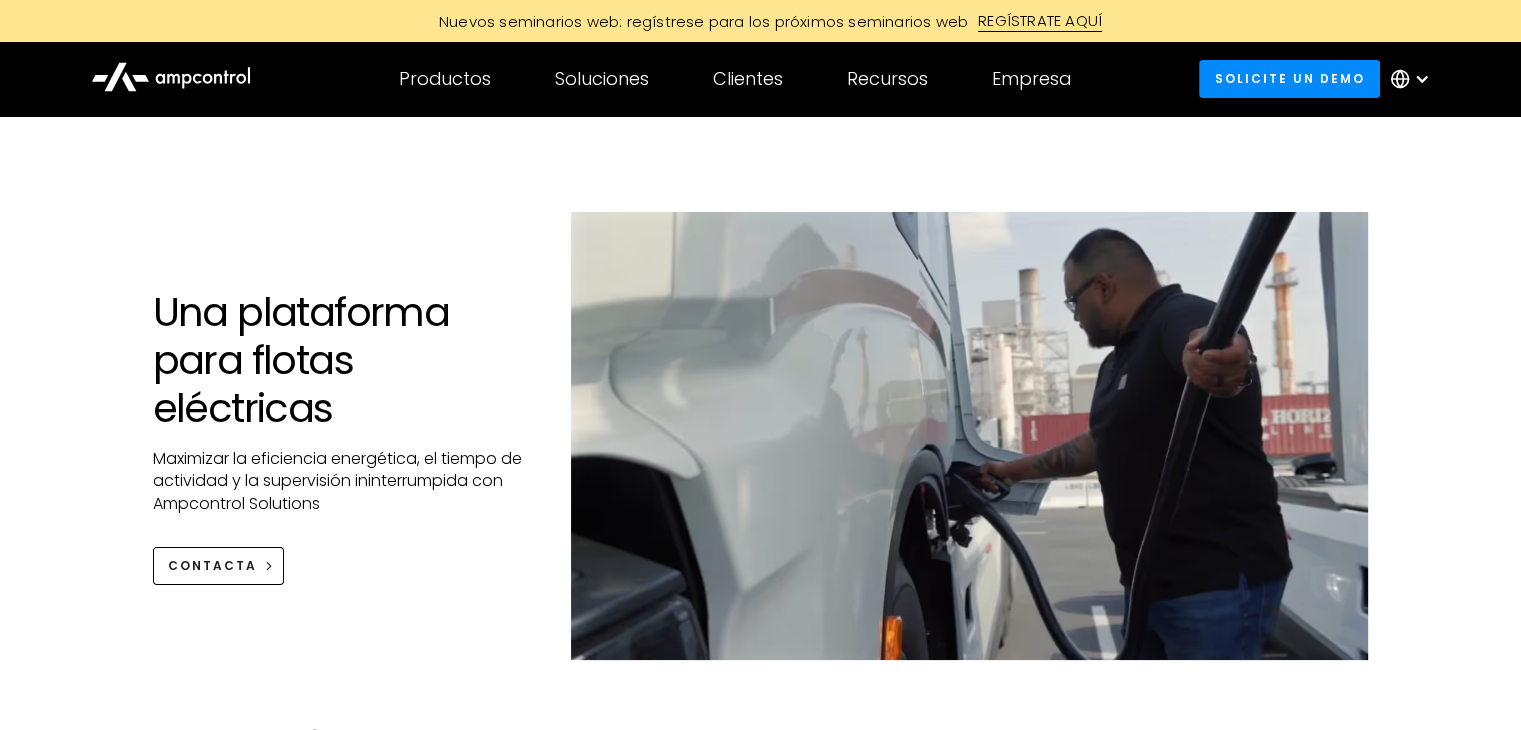 click 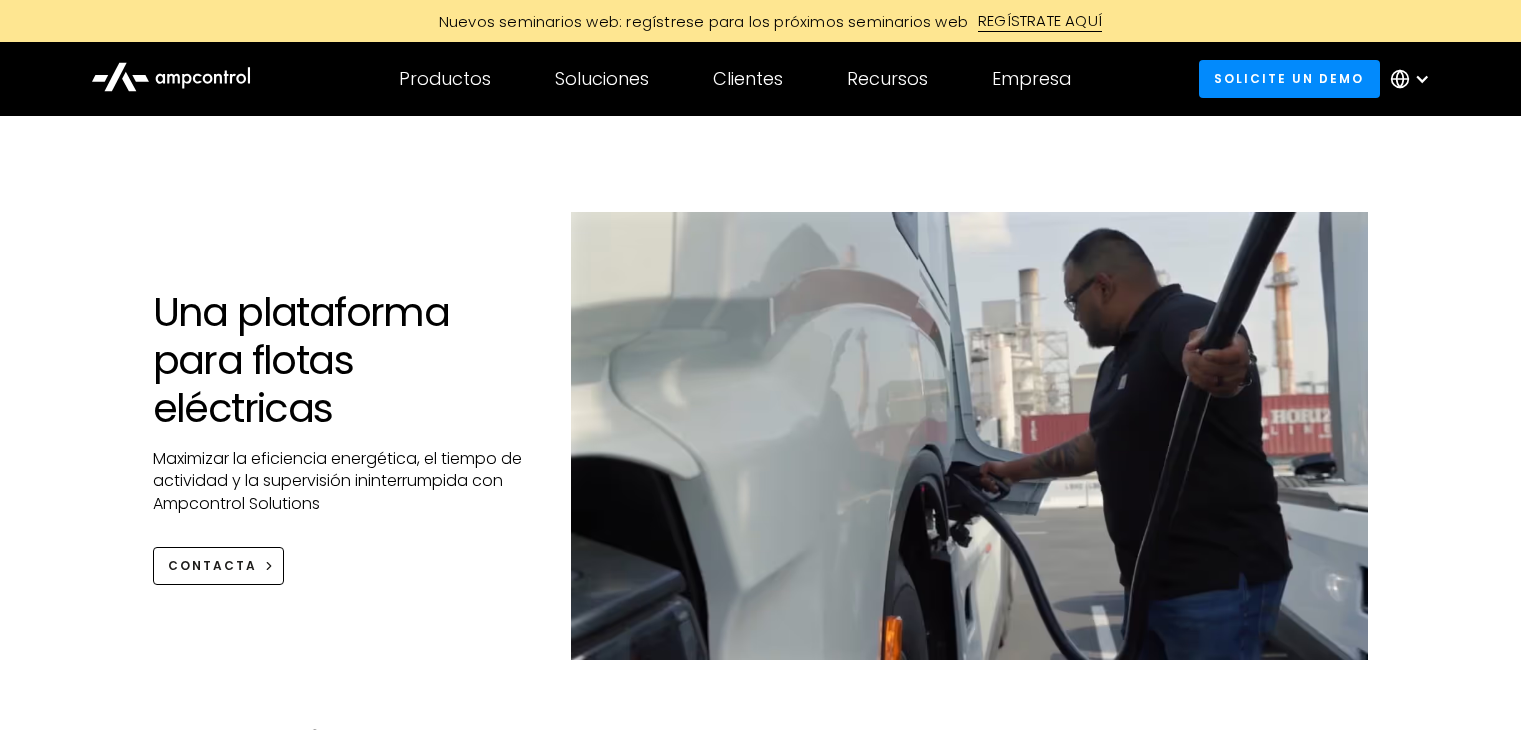 scroll, scrollTop: 0, scrollLeft: 0, axis: both 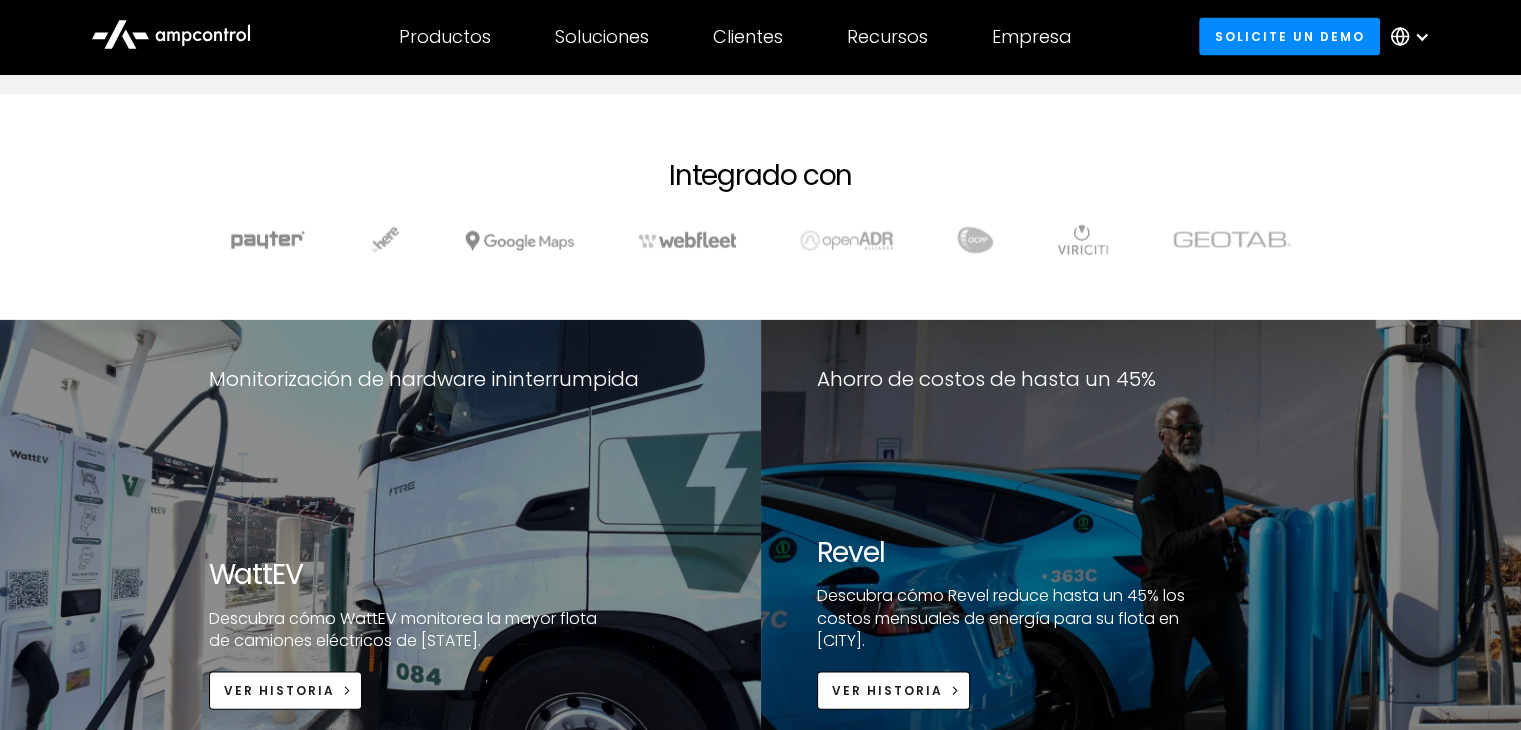 click at bounding box center [760, 240] 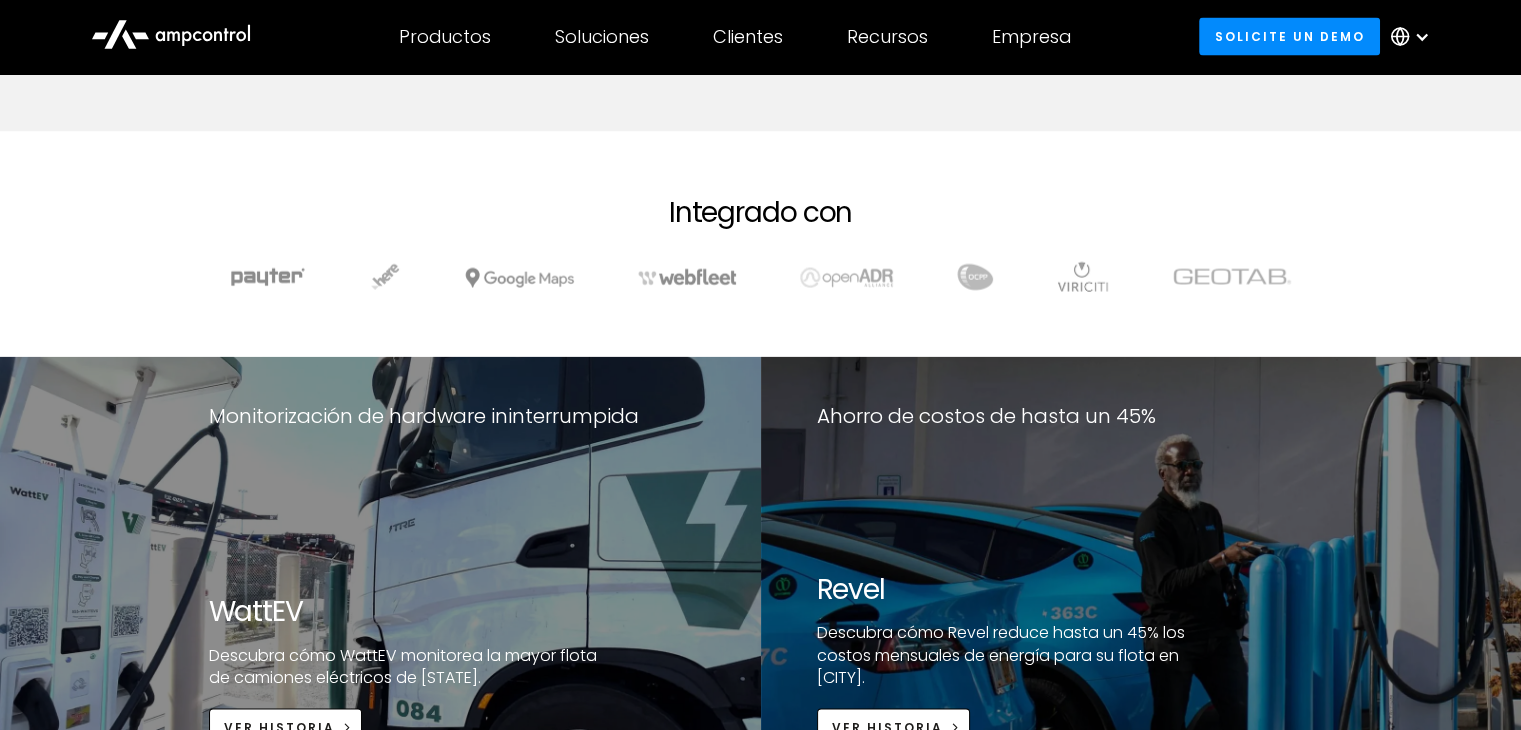 scroll, scrollTop: 3877, scrollLeft: 0, axis: vertical 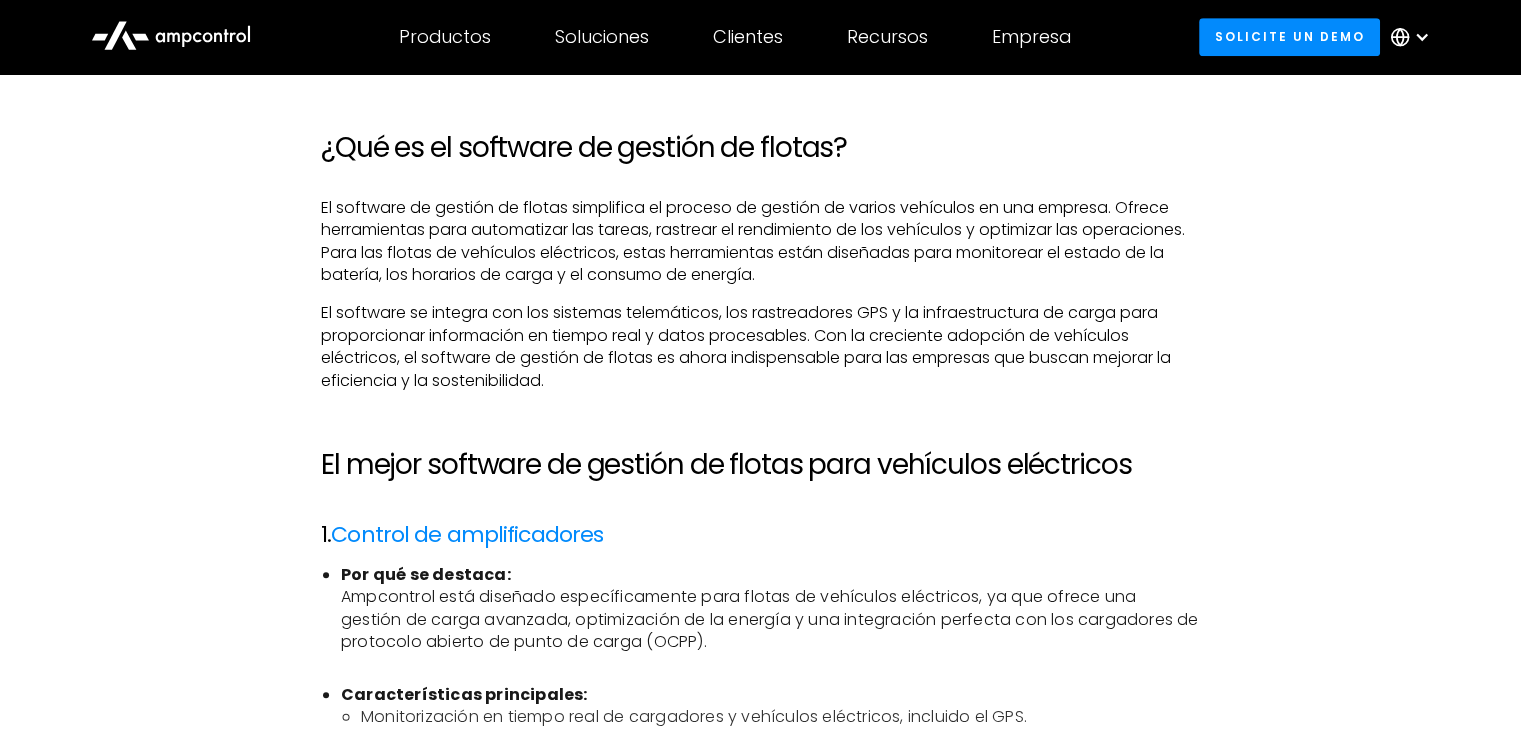 click on "El mejor software de gestión de flotas para vehículos eléctricos" at bounding box center (760, 465) 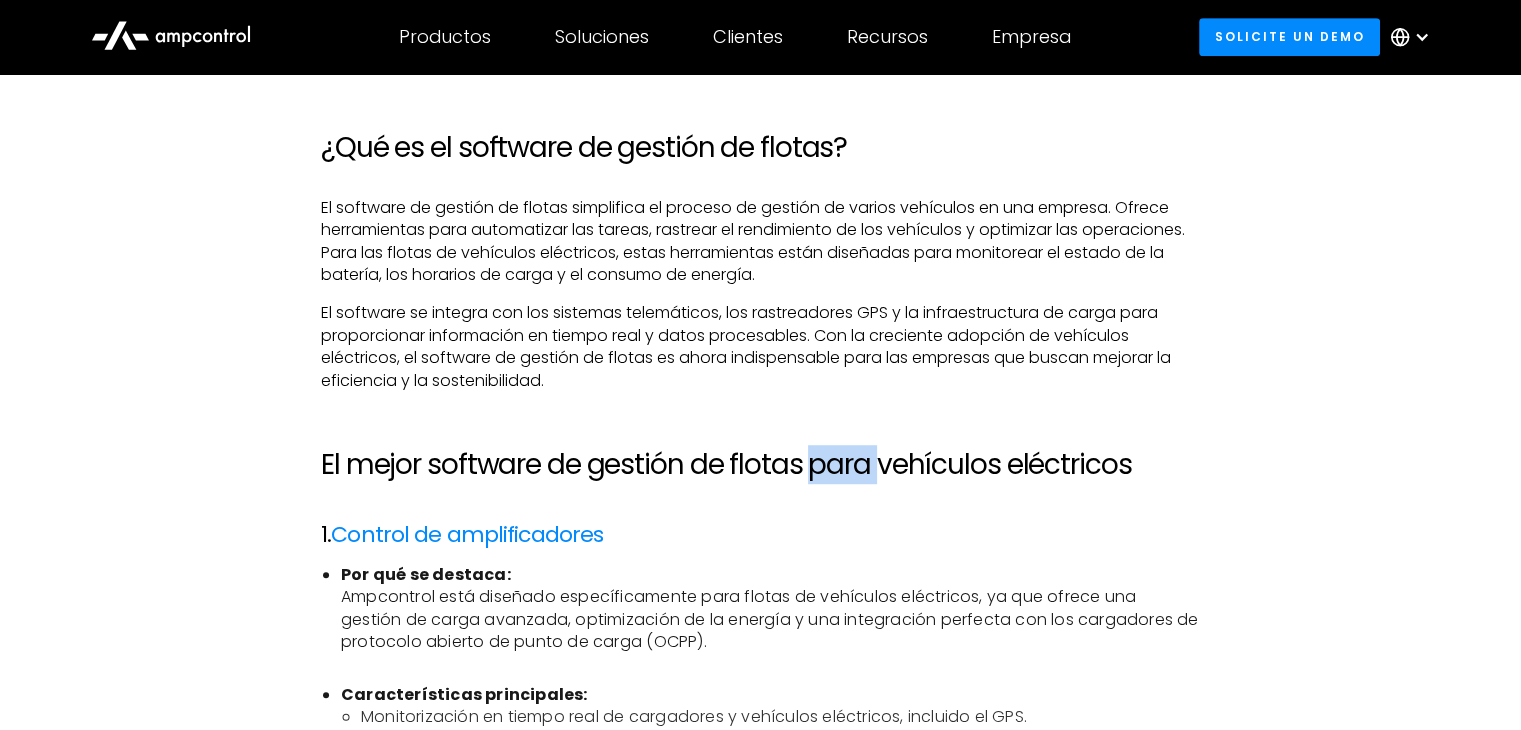 click on "El mejor software de gestión de flotas para vehículos eléctricos" at bounding box center [760, 465] 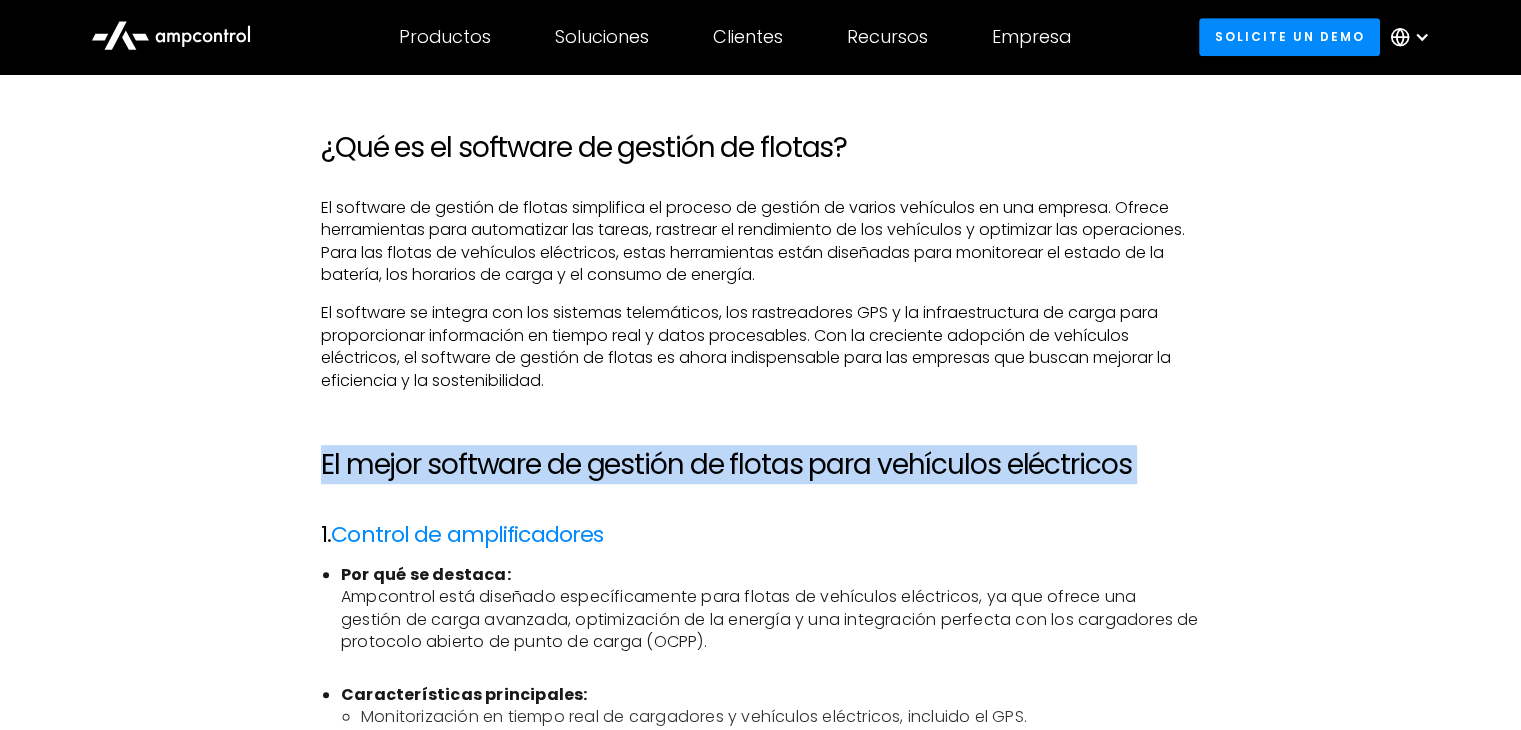 click on "El mejor software de gestión de flotas para vehículos eléctricos" at bounding box center [760, 465] 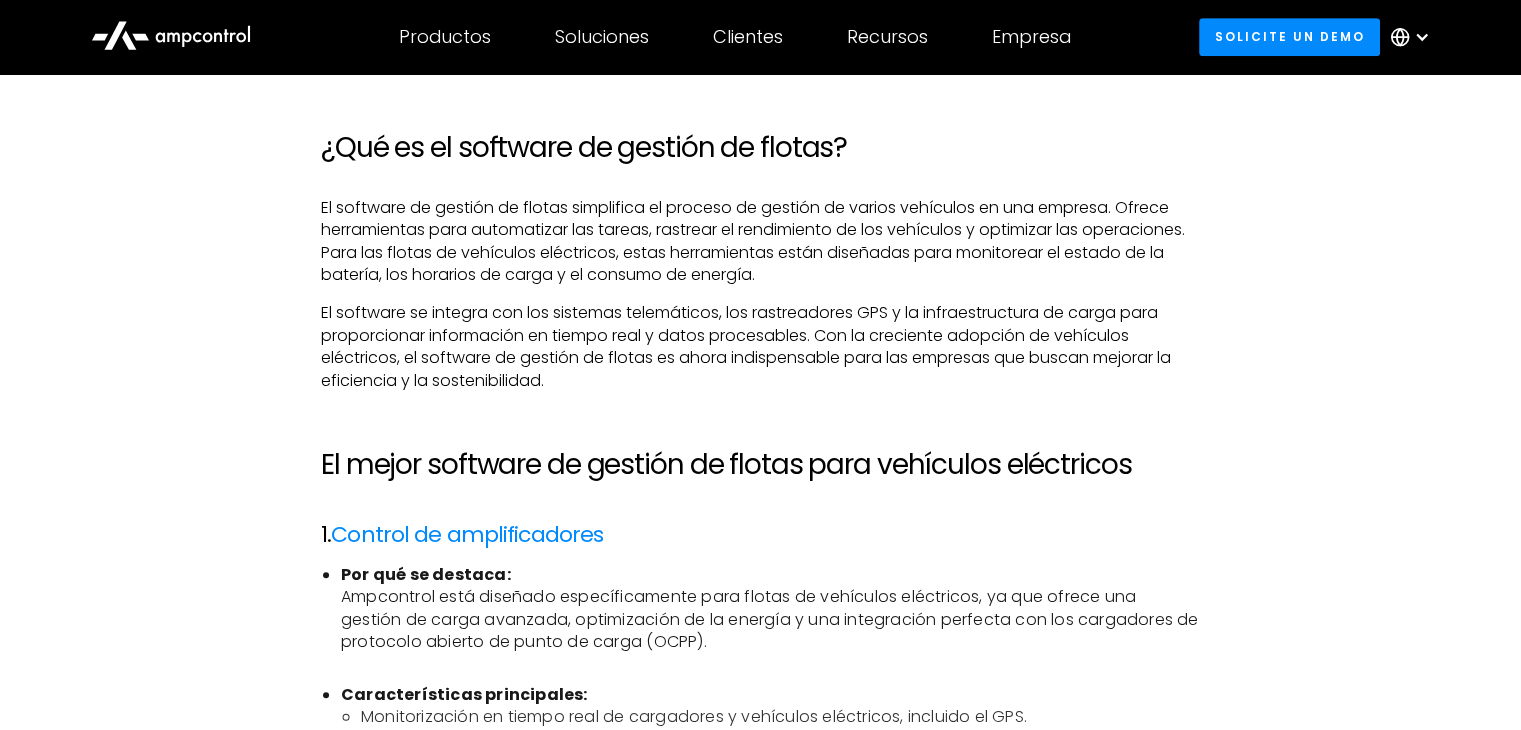 click on "Por qué se destaca: Ampcontrol está diseñado específicamente para flotas de vehículos eléctricos, ya que ofrece una gestión de carga avanzada, optimización de la energía y una integración perfecta con los cargadores de protocolo abierto de punto de carga (OCPP)." at bounding box center [770, 620] 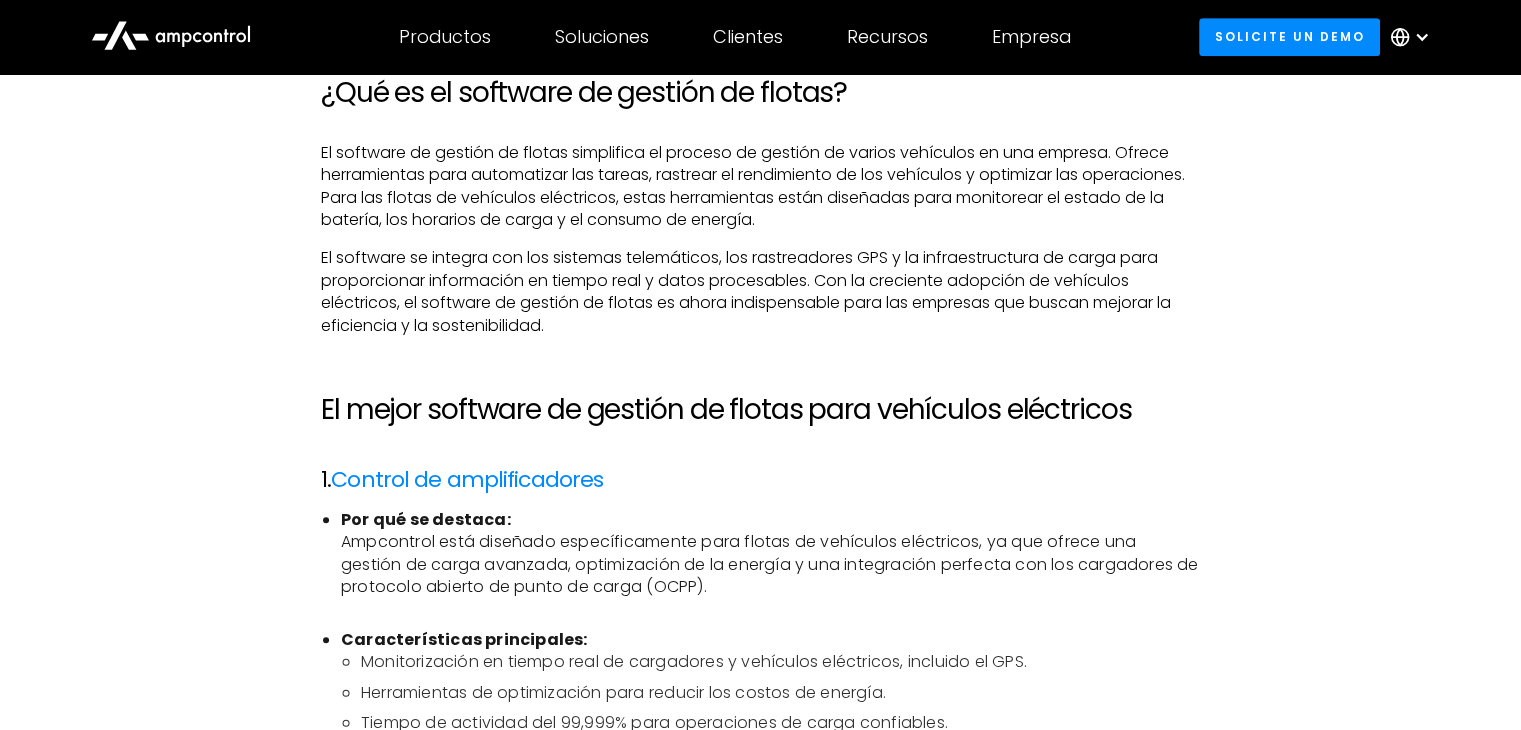 scroll, scrollTop: 1300, scrollLeft: 0, axis: vertical 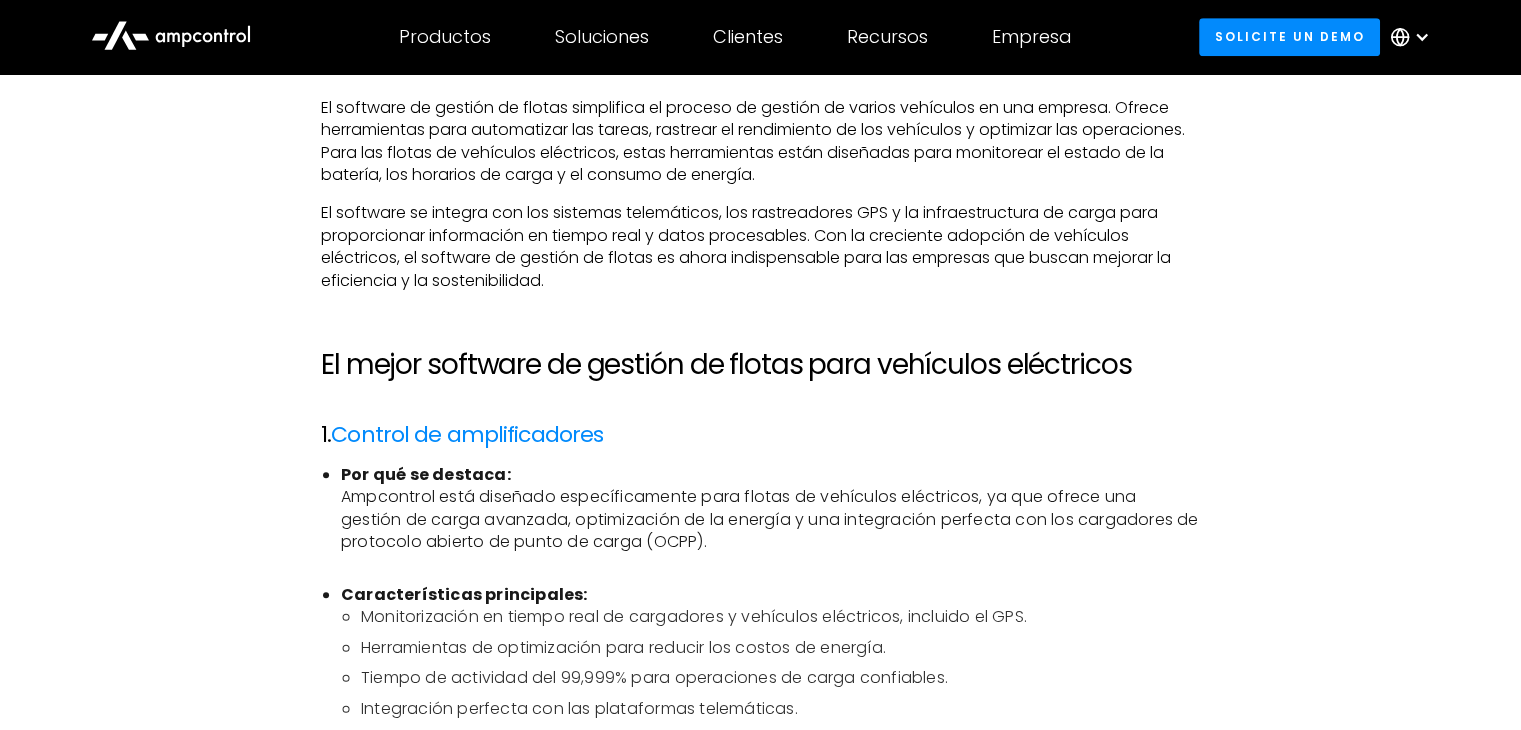 click on "Gestión de una flota de  vehículos eléctricos (VE)  viene con desafíos únicos. Desde el seguimiento del estado de la batería y la optimización de los programas de carga hasta la minimización de los costos operativos, la administración de flotas se ha vuelto más compleja y esencial que nunca. ¿La correcta  software de gestión de flotas  puede ayudar a las empresas a optimizar estos procesos, mejorar la eficiencia y maximizar el rendimiento de la flota. Este artículo explora la  mejor software de gestión de flotas  para vehículos eléctricos, las características clave que debe buscar y cómo elegir la solución adecuada para su empresa. ¿Qué es el software de gestión de flotas? El mejor software de gestión de flotas para vehículos eléctricos 1.  Control de amplificadores Por qué se destaca: Características principales: Monitorización en tiempo real de cargadores y vehículos eléctricos, incluido el GPS. Herramientas de optimización para reducir los costos de energía. Ideal para: ‍" at bounding box center [760, 2696] 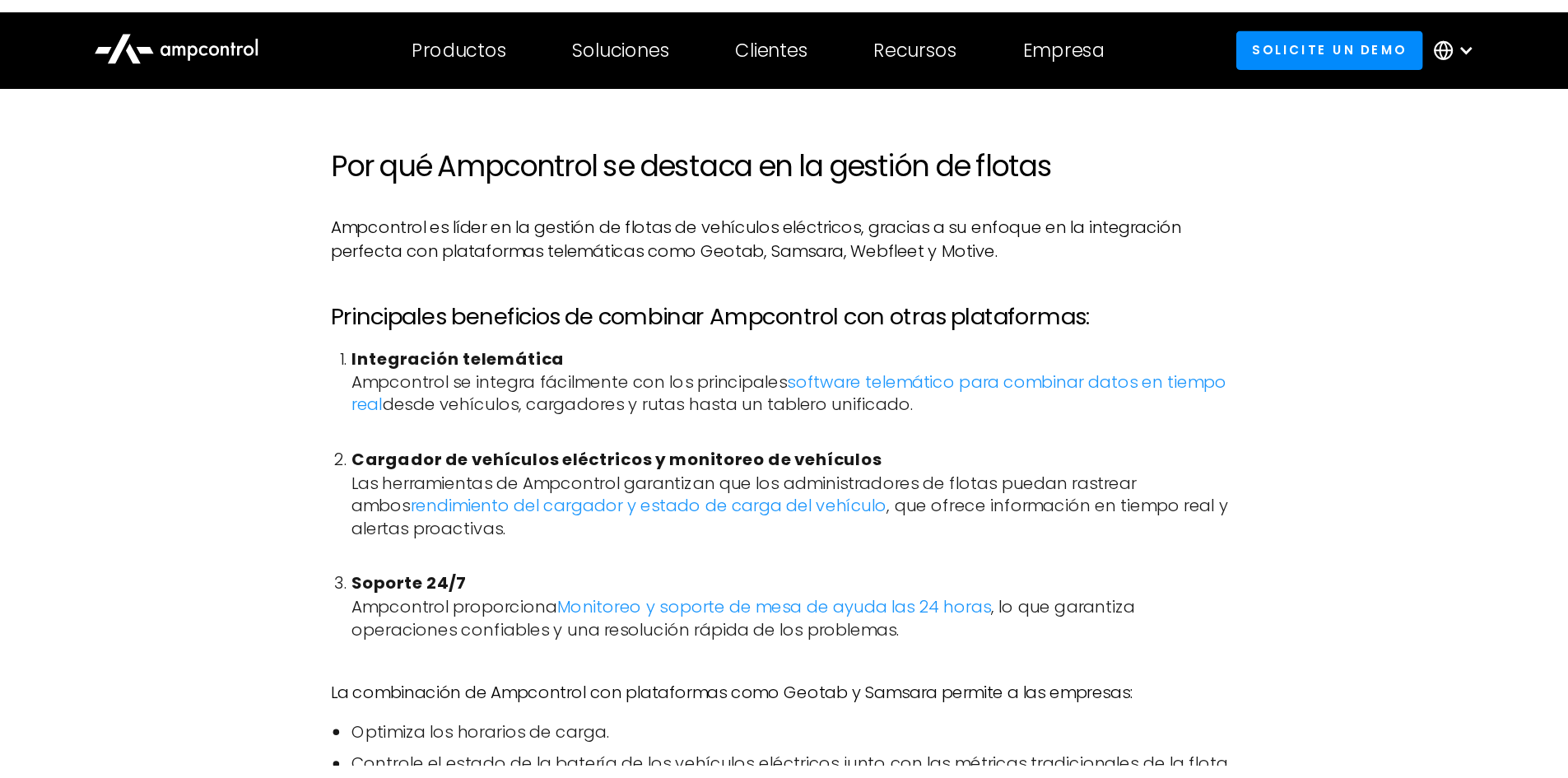 scroll, scrollTop: 3293, scrollLeft: 0, axis: vertical 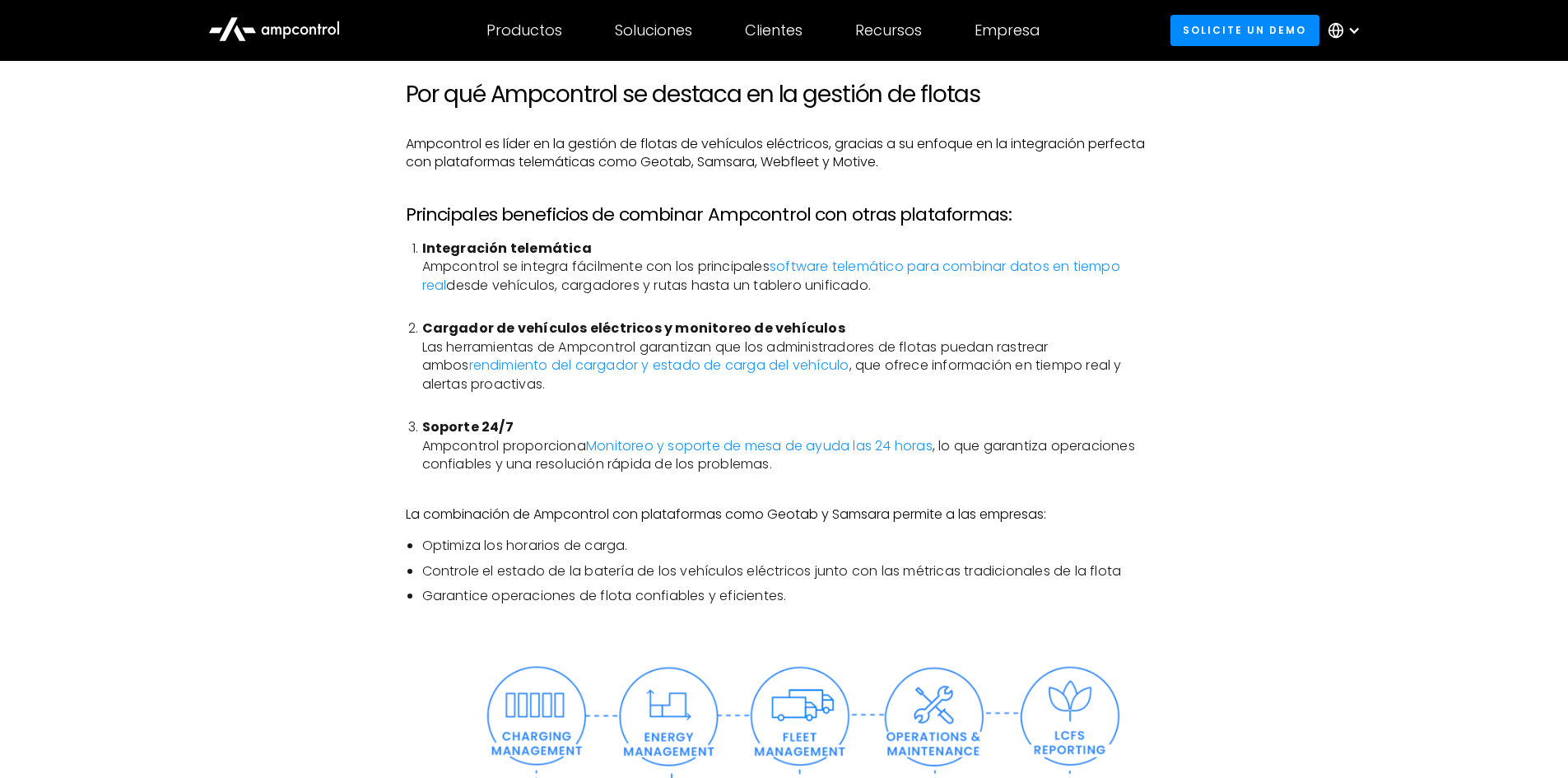 click on "Ampcontrol es líder en la gestión de flotas de vehículos eléctricos, gracias a su enfoque en la integración perfecta con plataformas telemáticas como Geotab, Samsara, Webfleet y Motive." at bounding box center (784, 153) 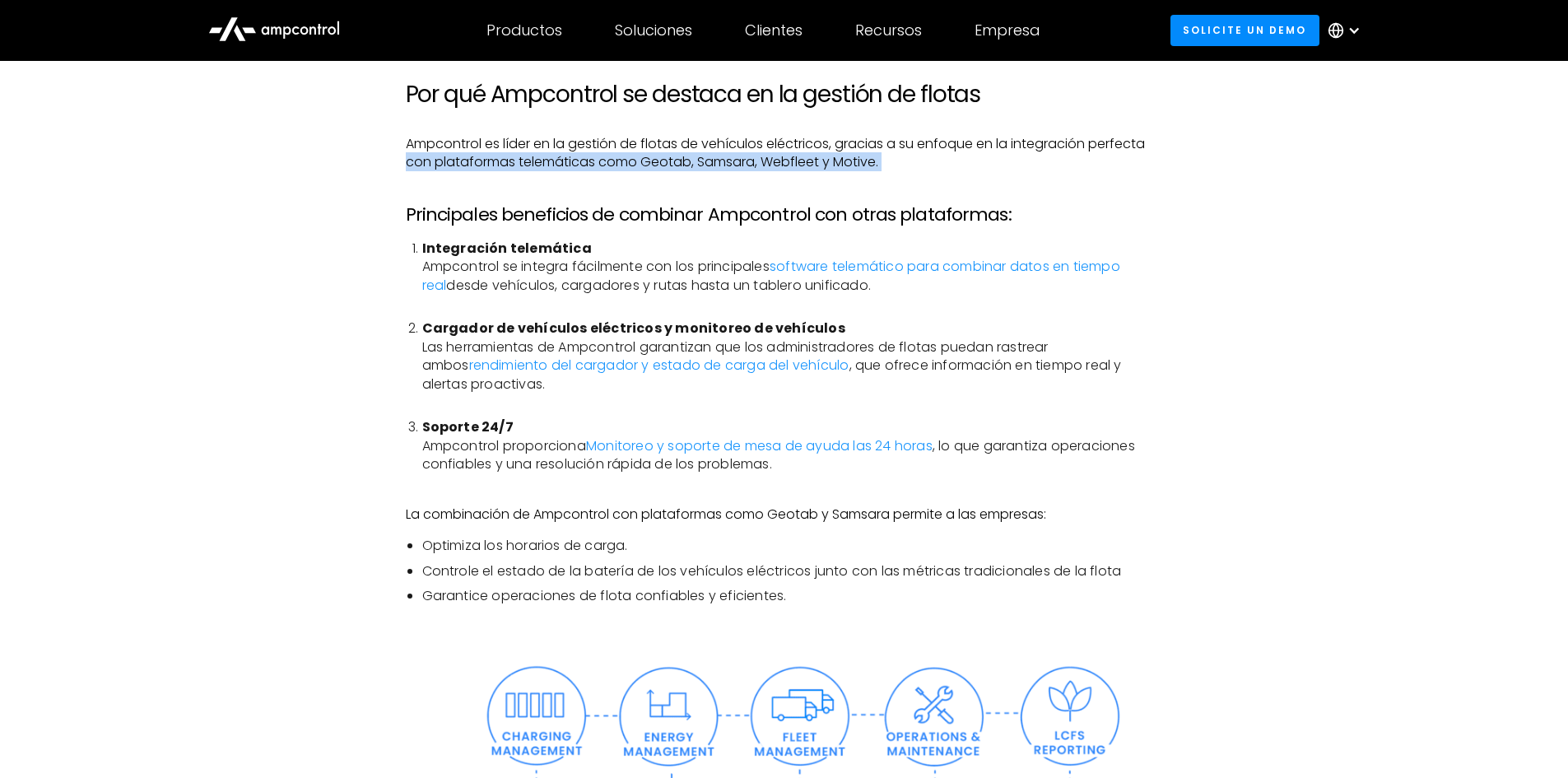 drag, startPoint x: 249, startPoint y: 166, endPoint x: 262, endPoint y: 179, distance: 18.384776 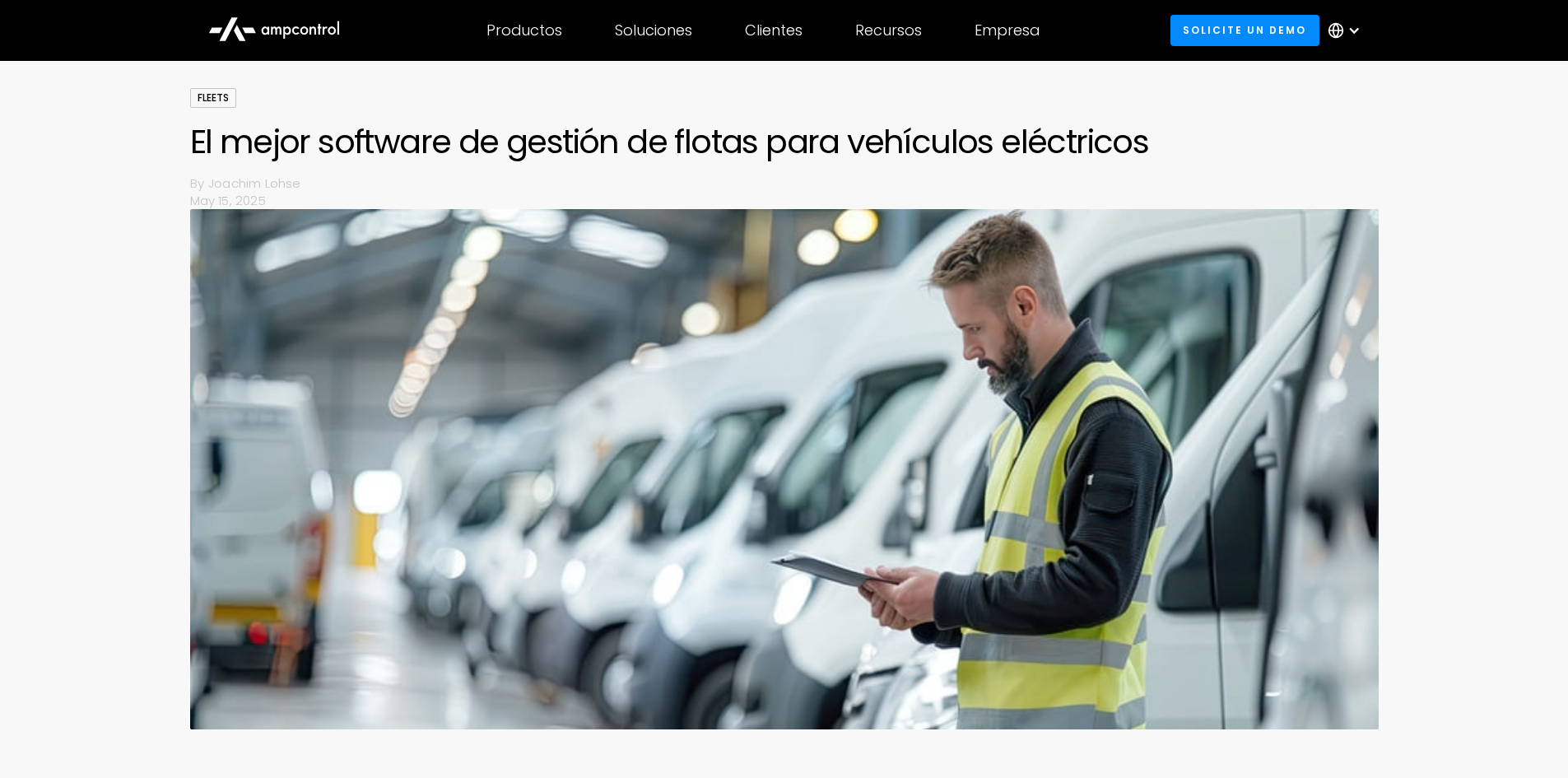 scroll, scrollTop: 2, scrollLeft: 0, axis: vertical 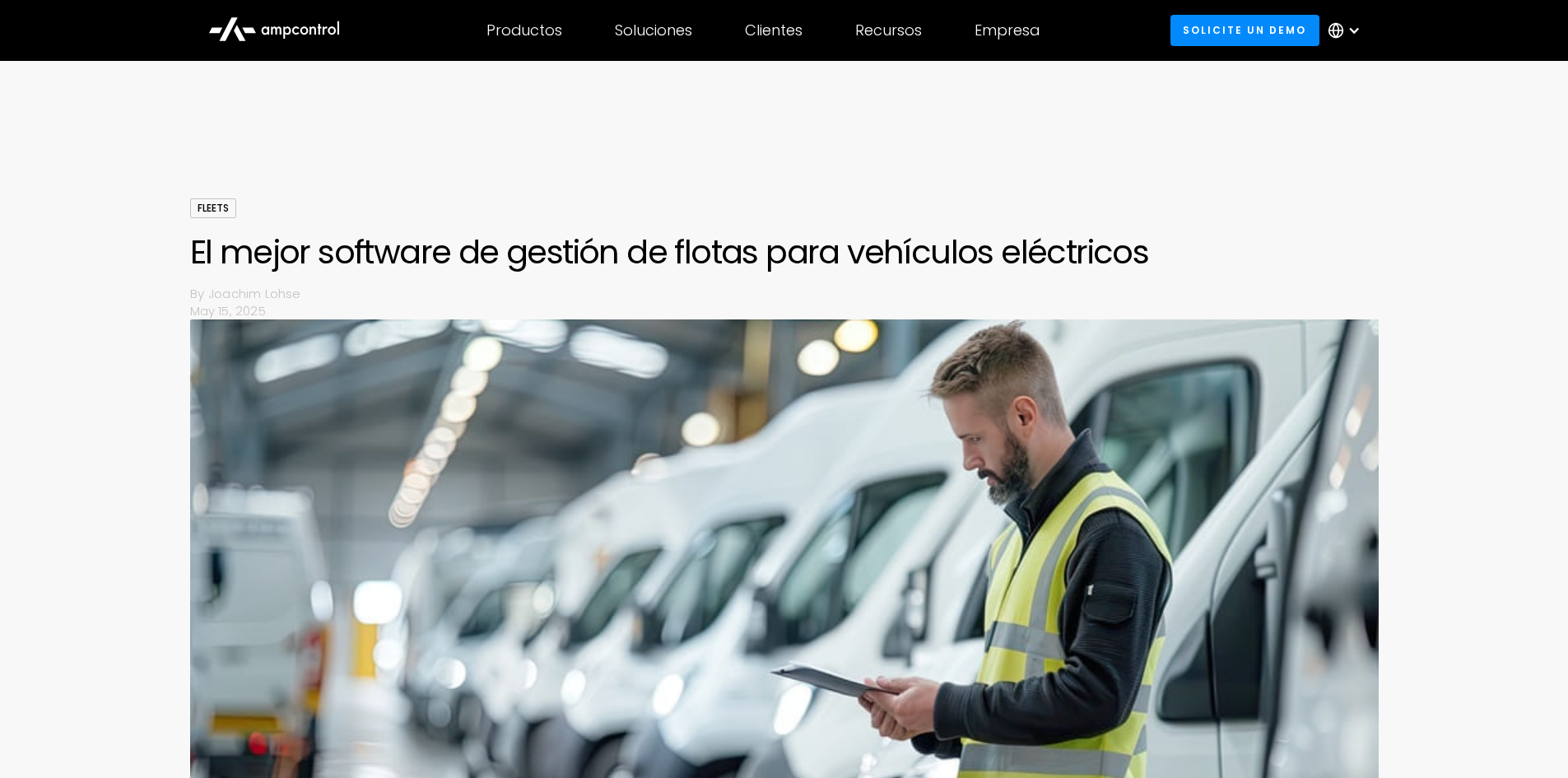 click at bounding box center [784, 149] 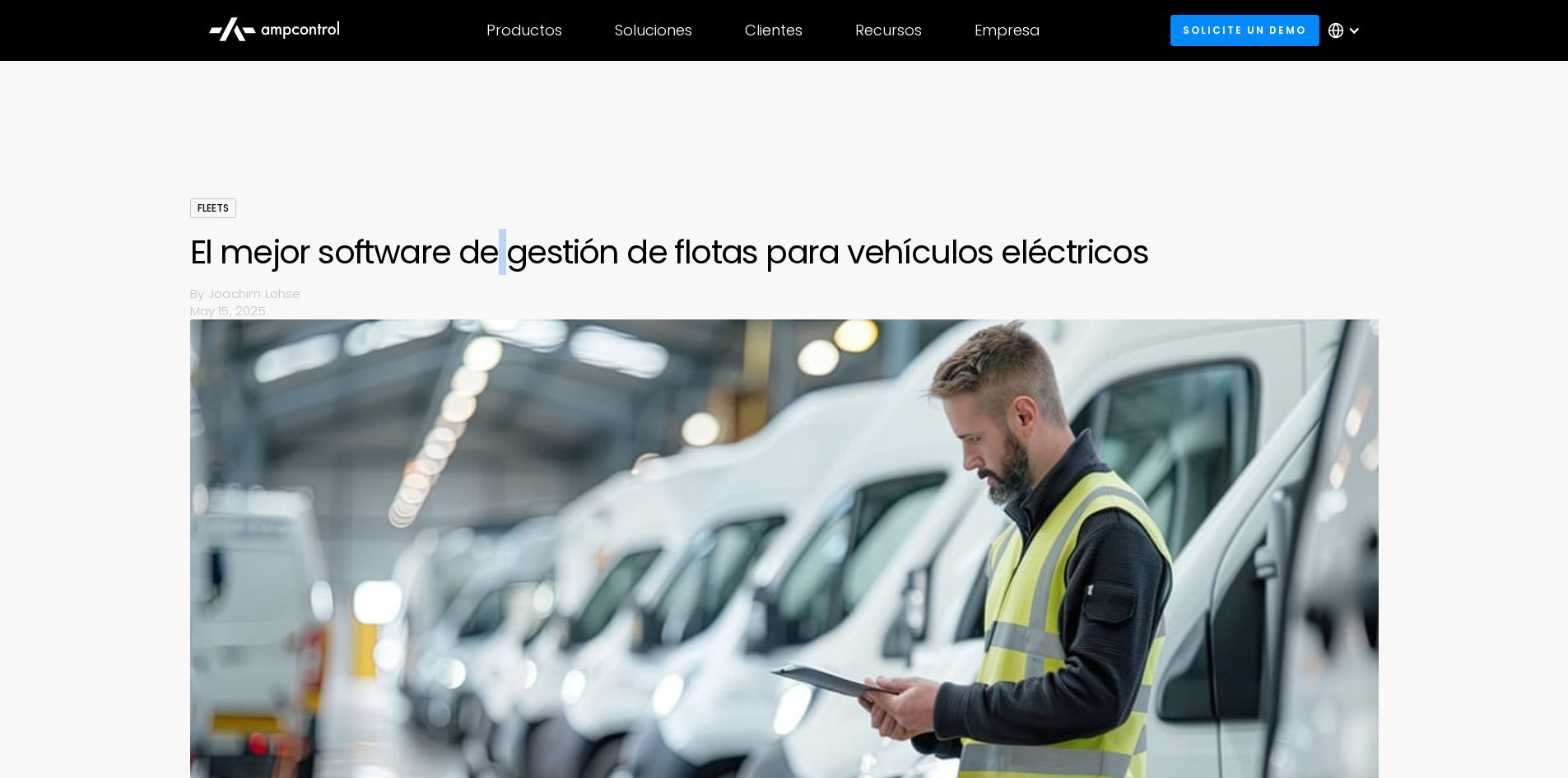 click on "El mejor software de gestión de flotas para vehículos eléctricos" at bounding box center (784, 252) 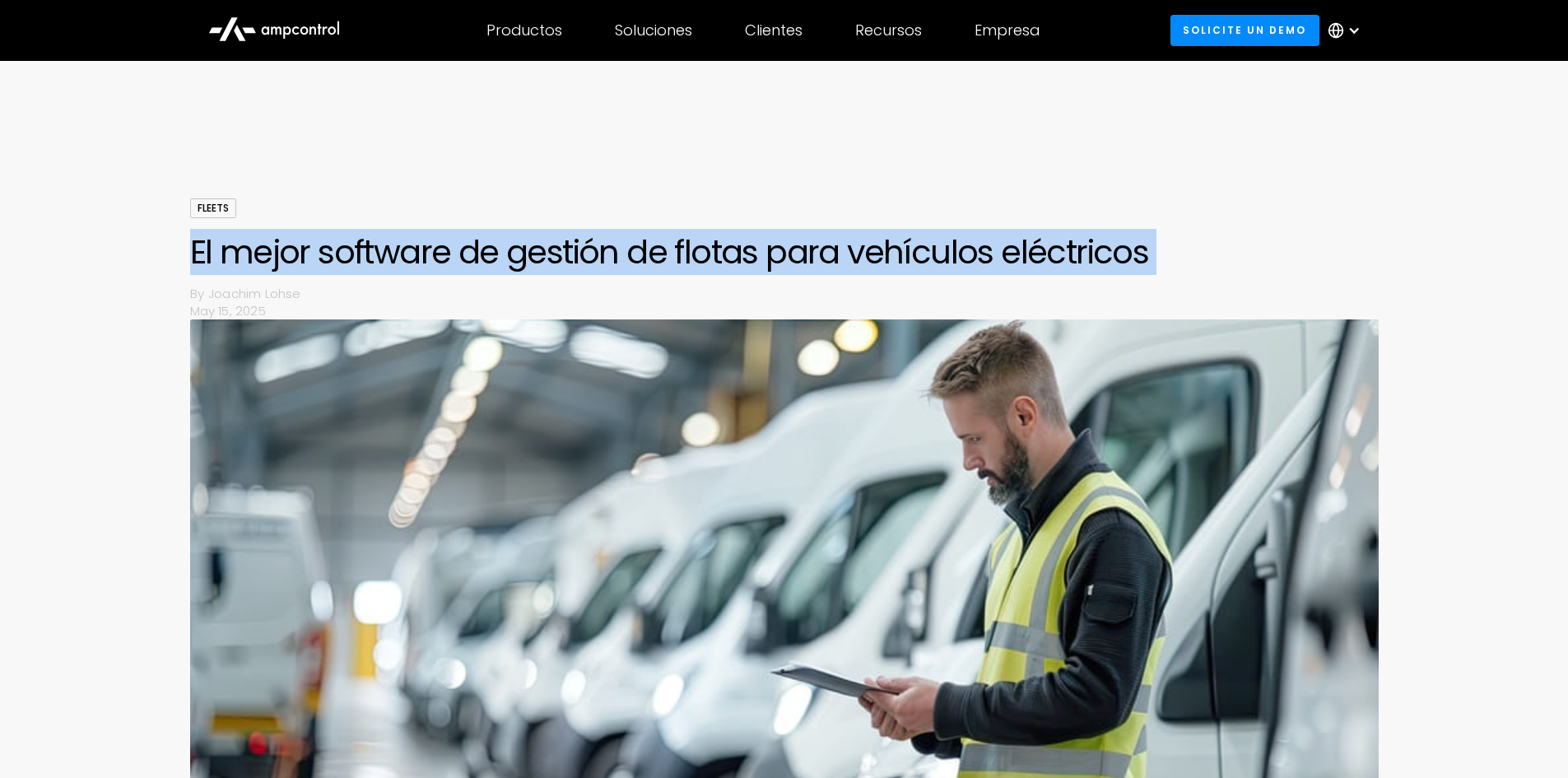 click on "El mejor software de gestión de flotas para vehículos eléctricos" at bounding box center [784, 252] 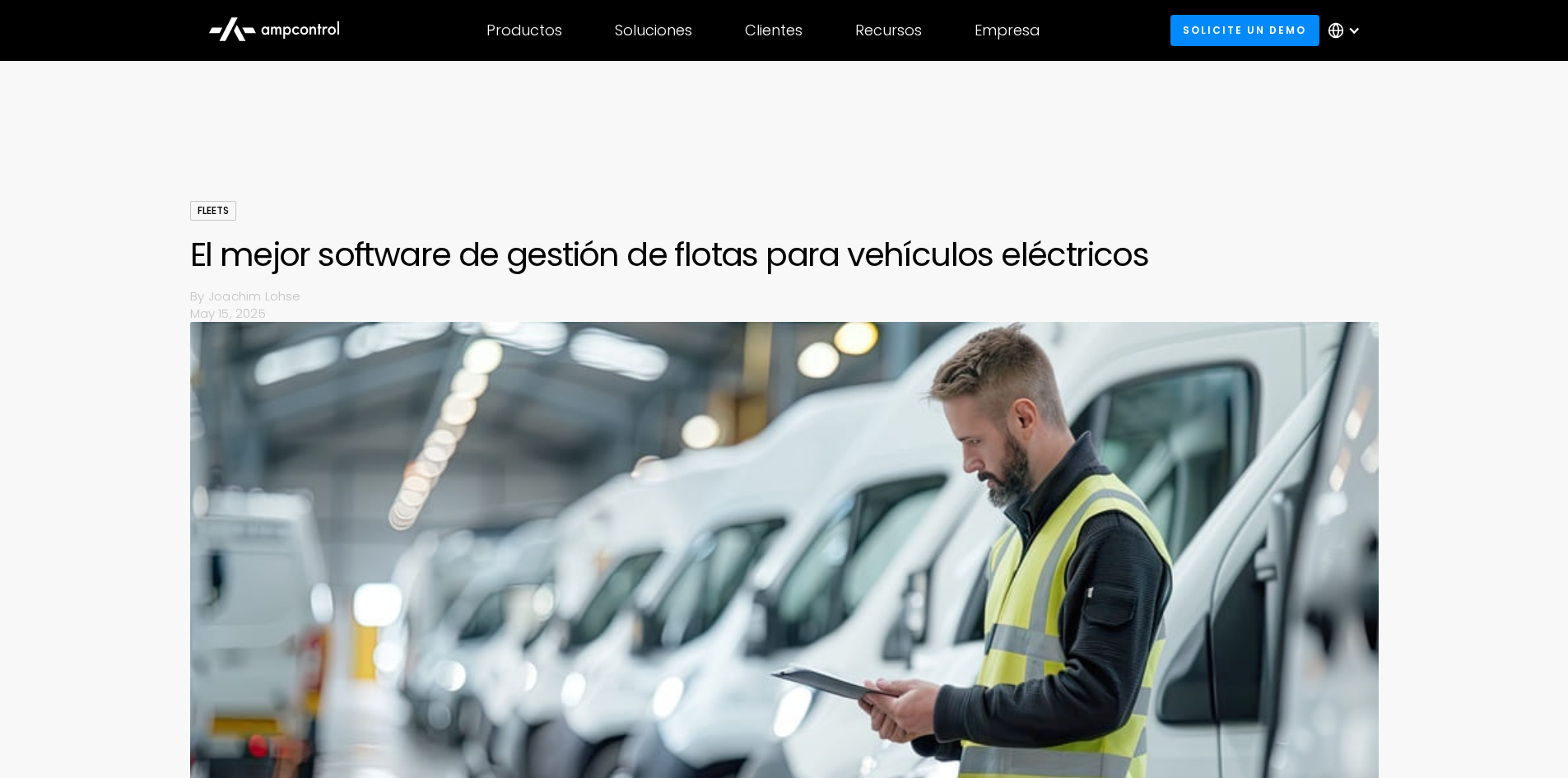 scroll, scrollTop: 82, scrollLeft: 0, axis: vertical 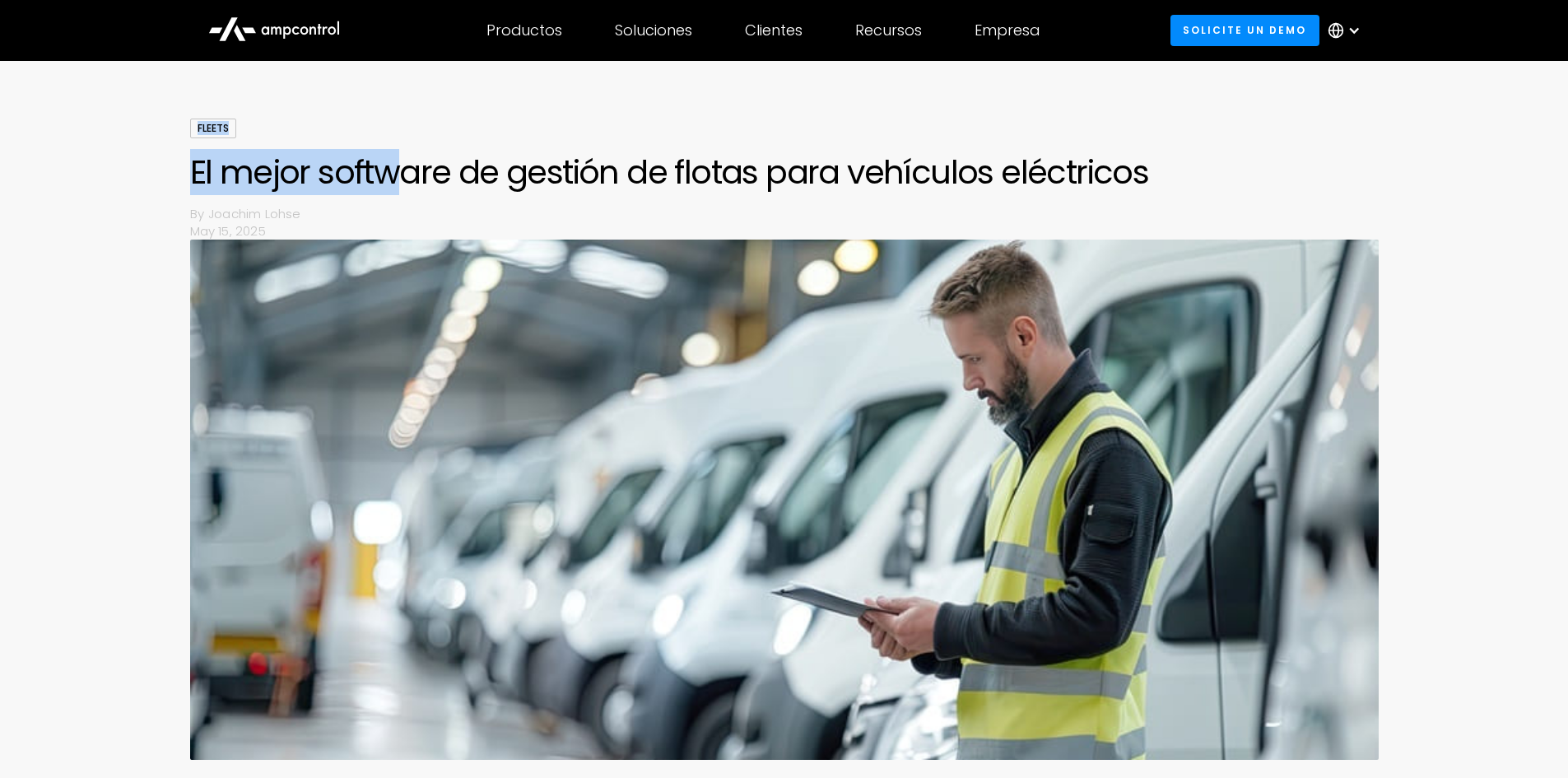 drag, startPoint x: 387, startPoint y: 166, endPoint x: 618, endPoint y: 321, distance: 278.1834 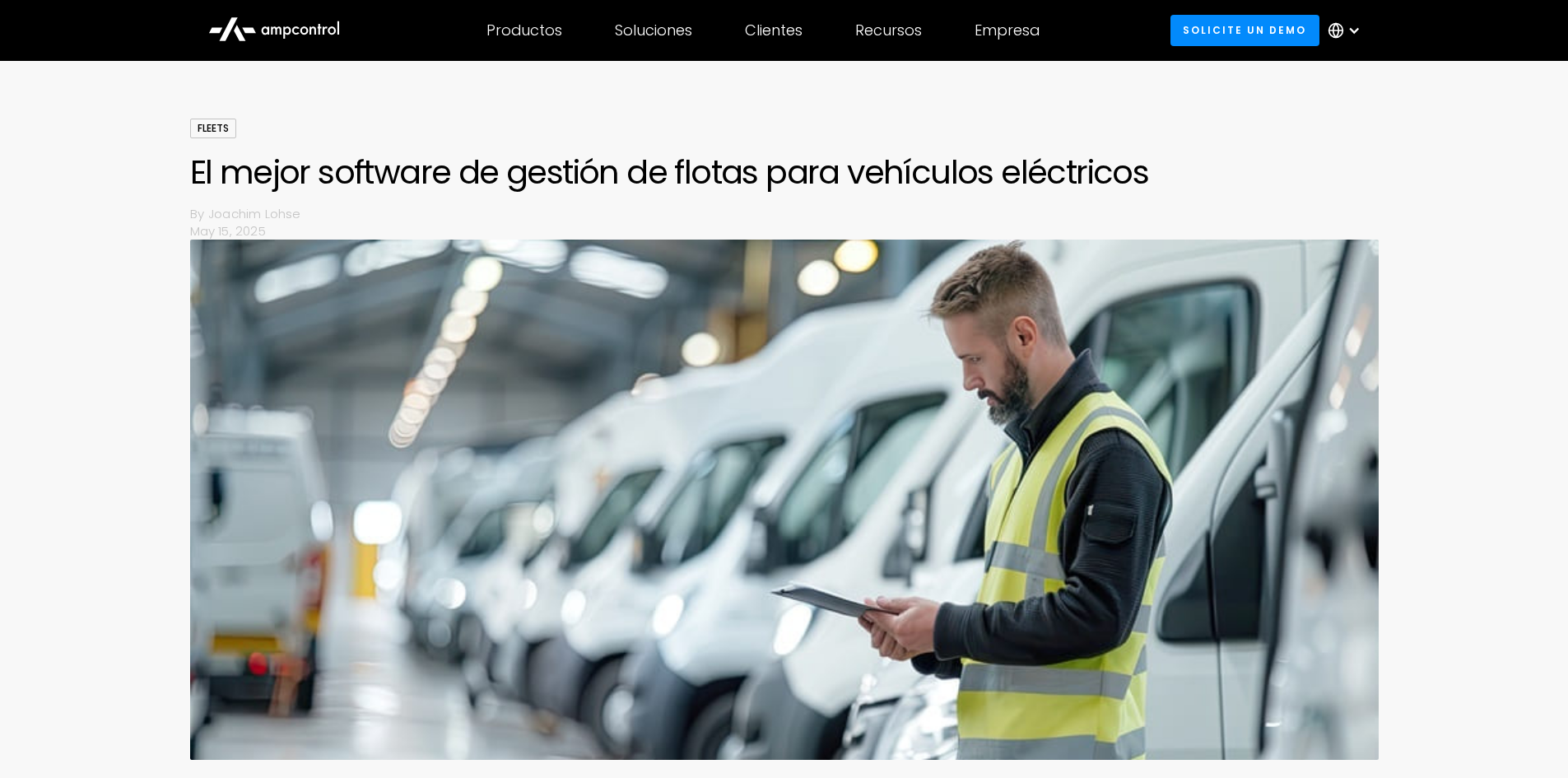 scroll, scrollTop: 0, scrollLeft: 0, axis: both 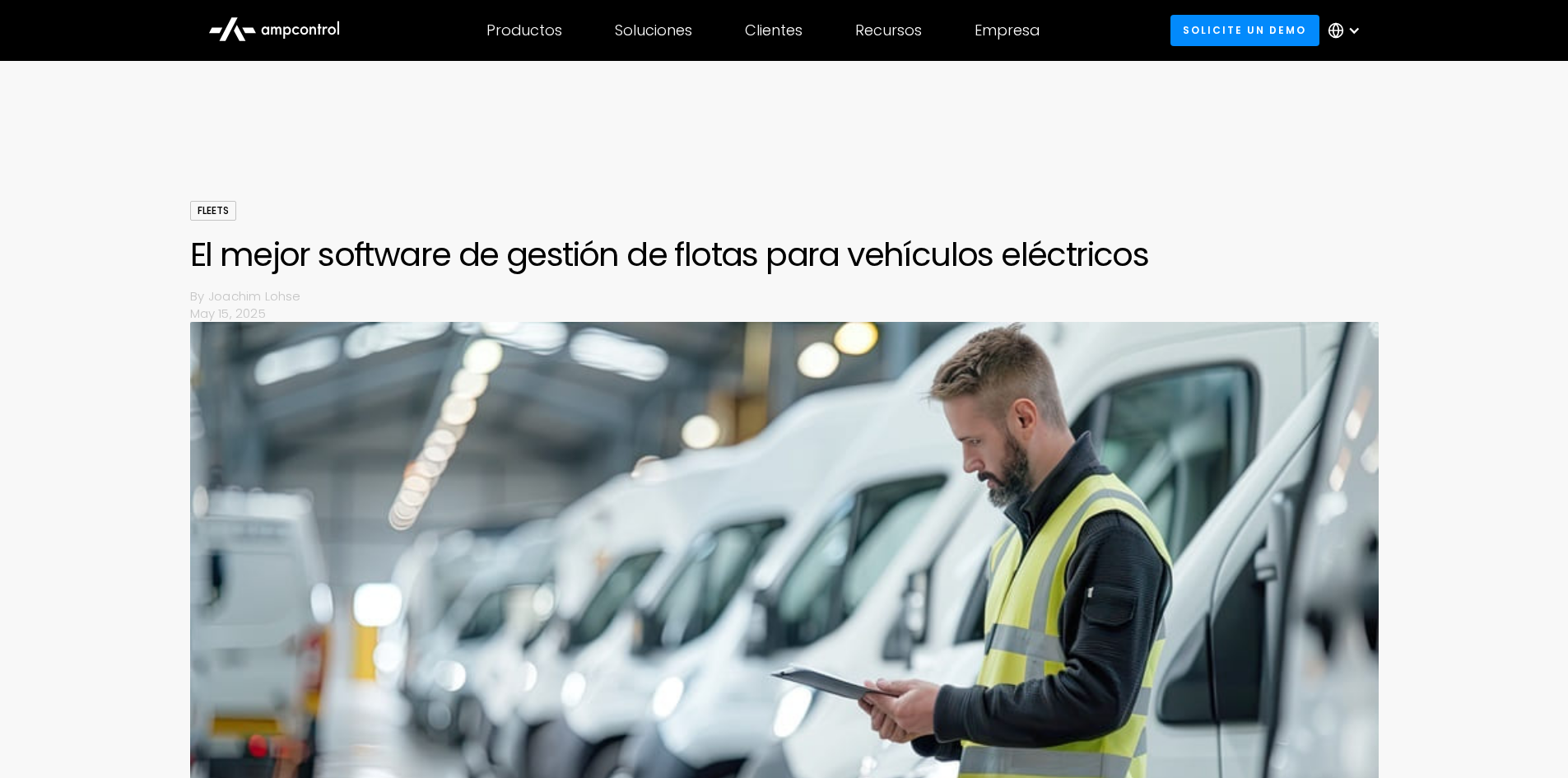 click at bounding box center (784, 151) 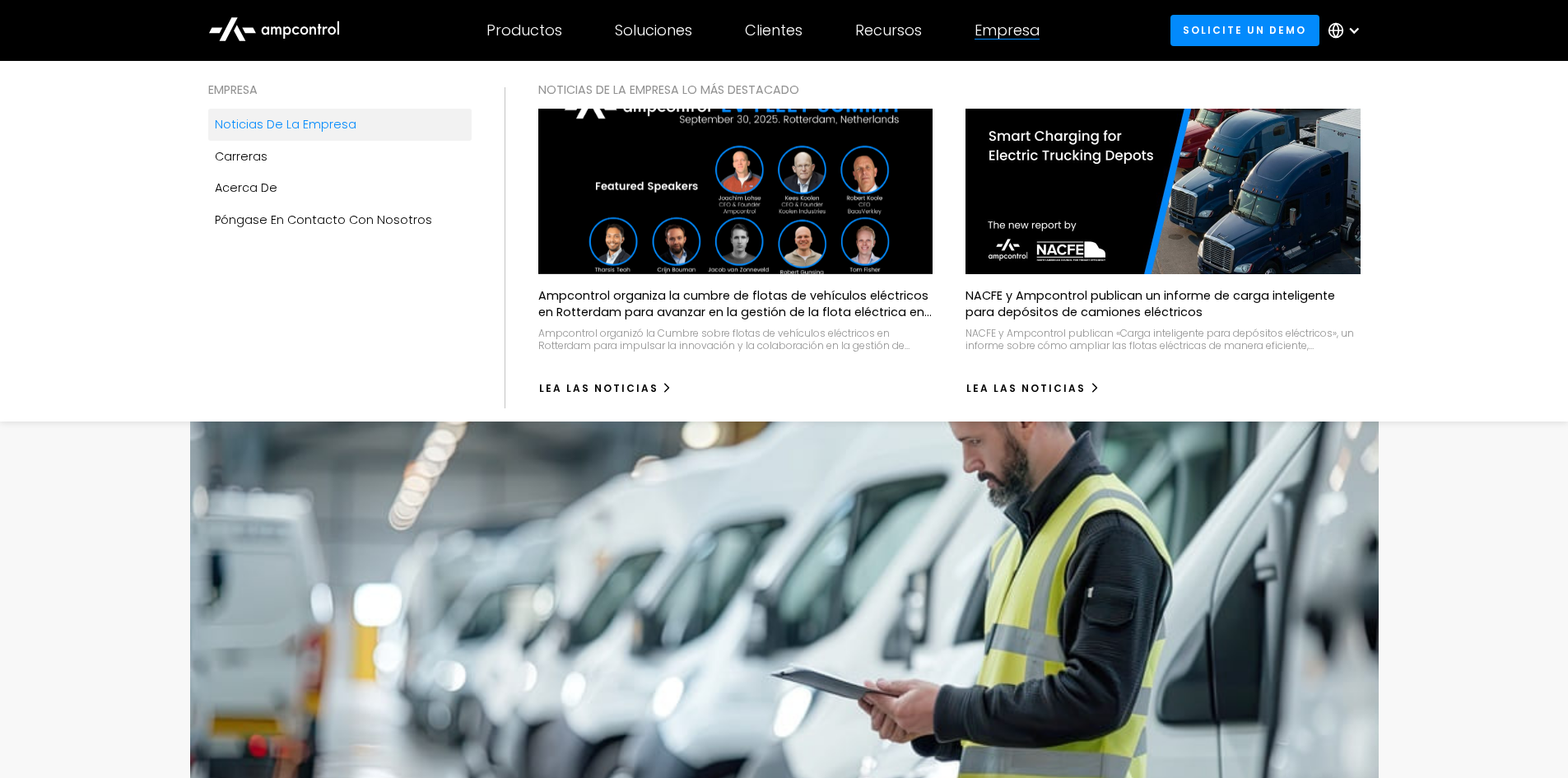 click on "Noticias de la empresa" at bounding box center (286, 124) 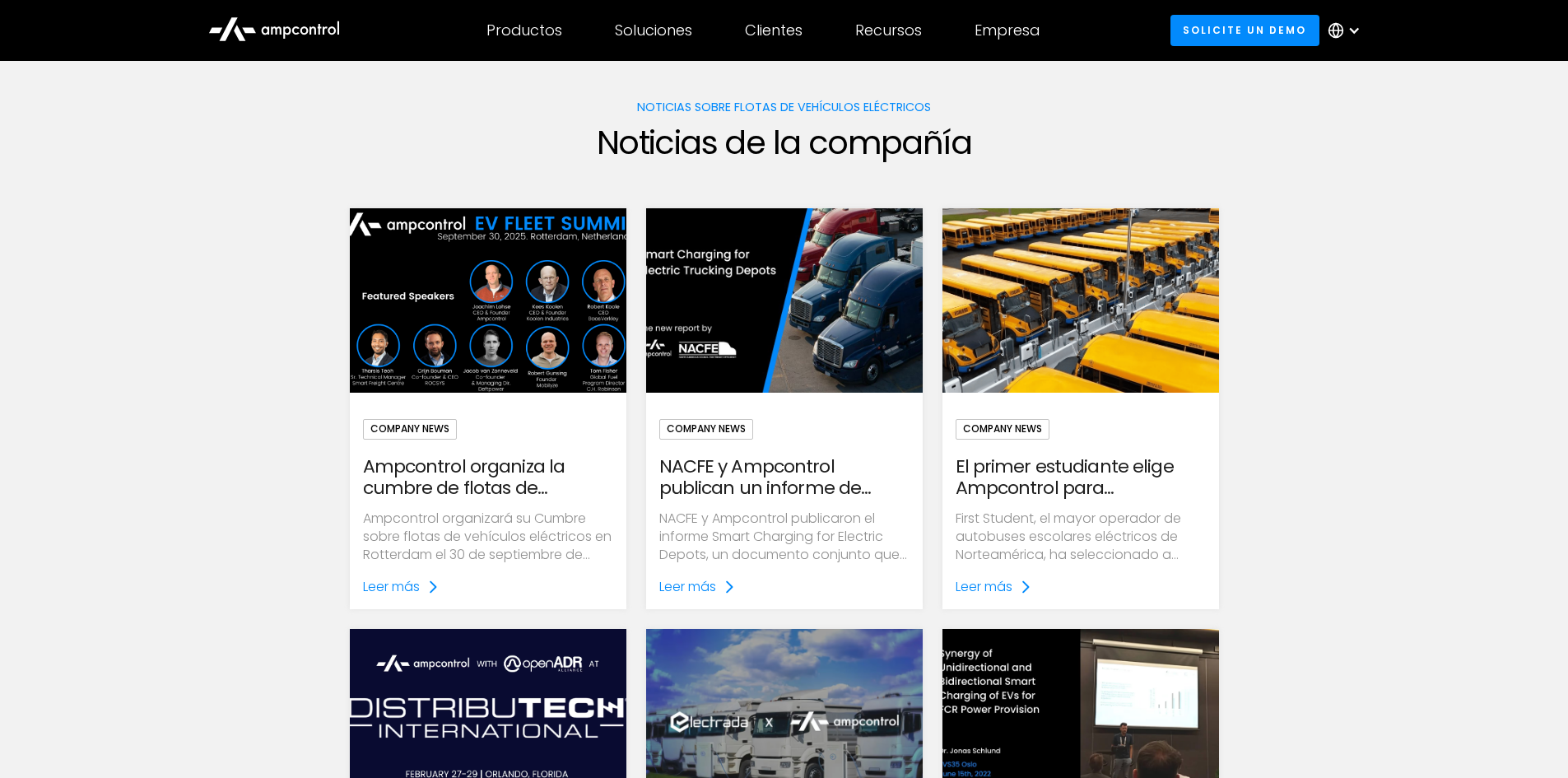 scroll, scrollTop: 82, scrollLeft: 0, axis: vertical 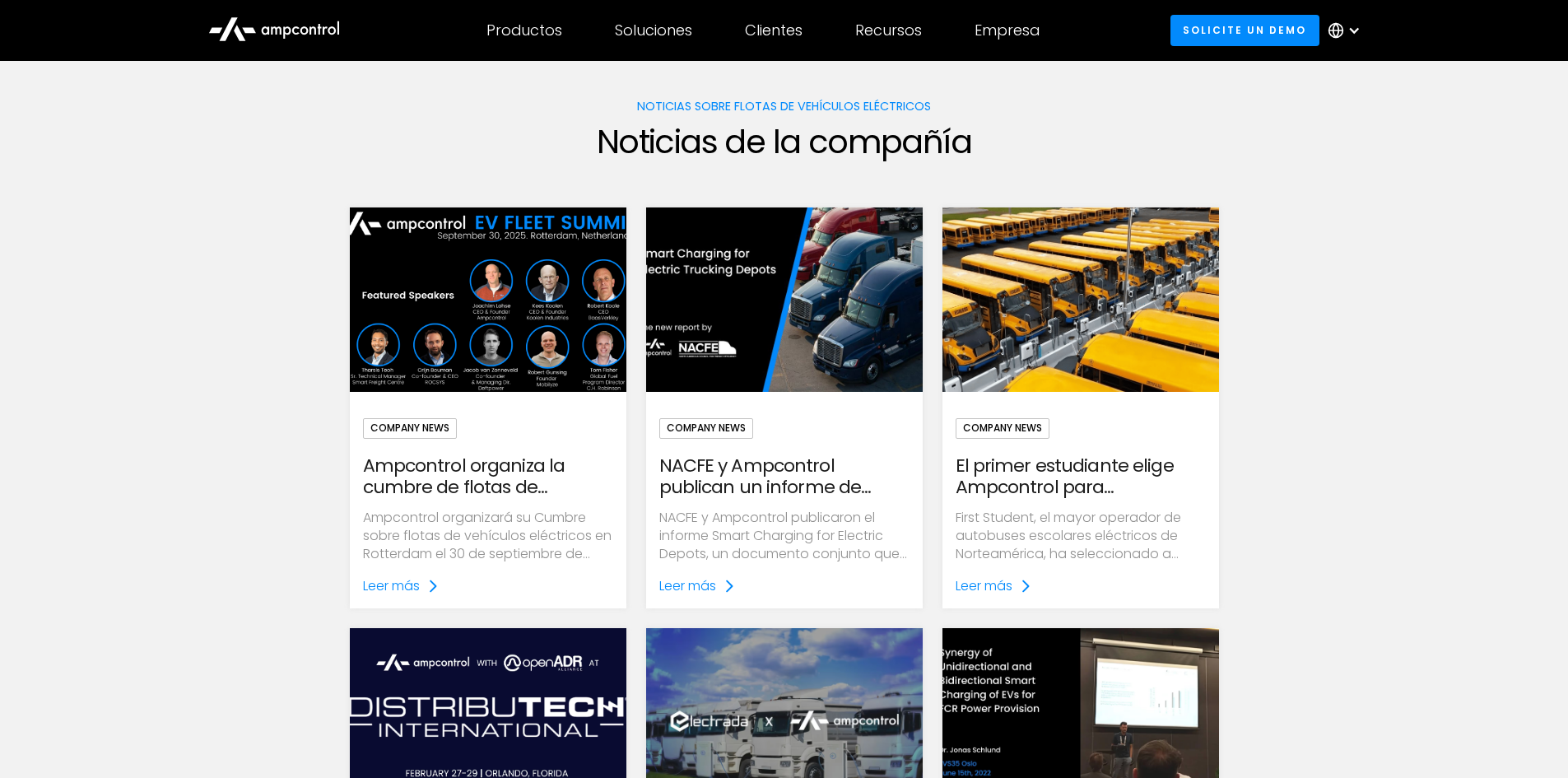 click at bounding box center [487, 300] 